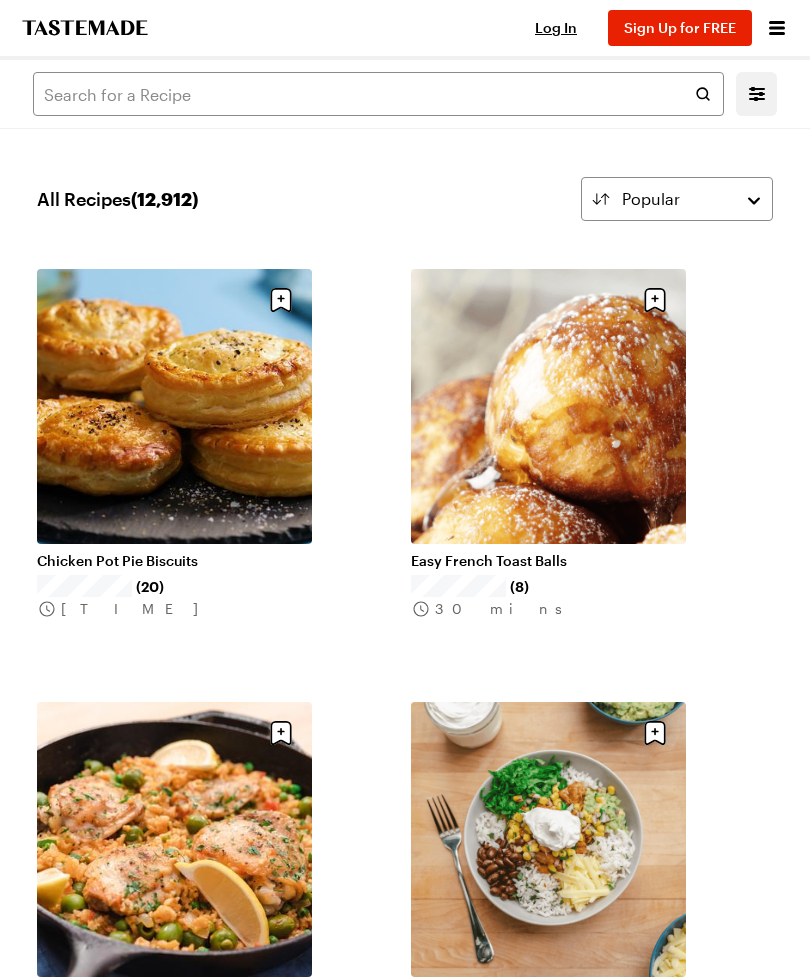 scroll, scrollTop: 0, scrollLeft: 0, axis: both 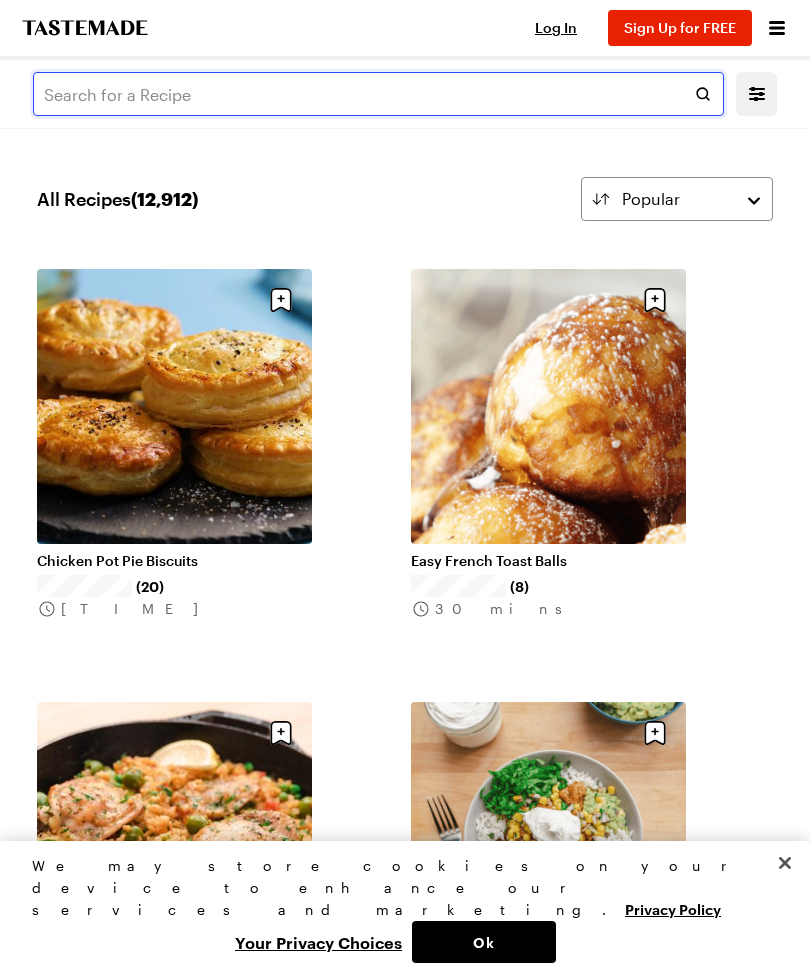 click at bounding box center (378, 94) 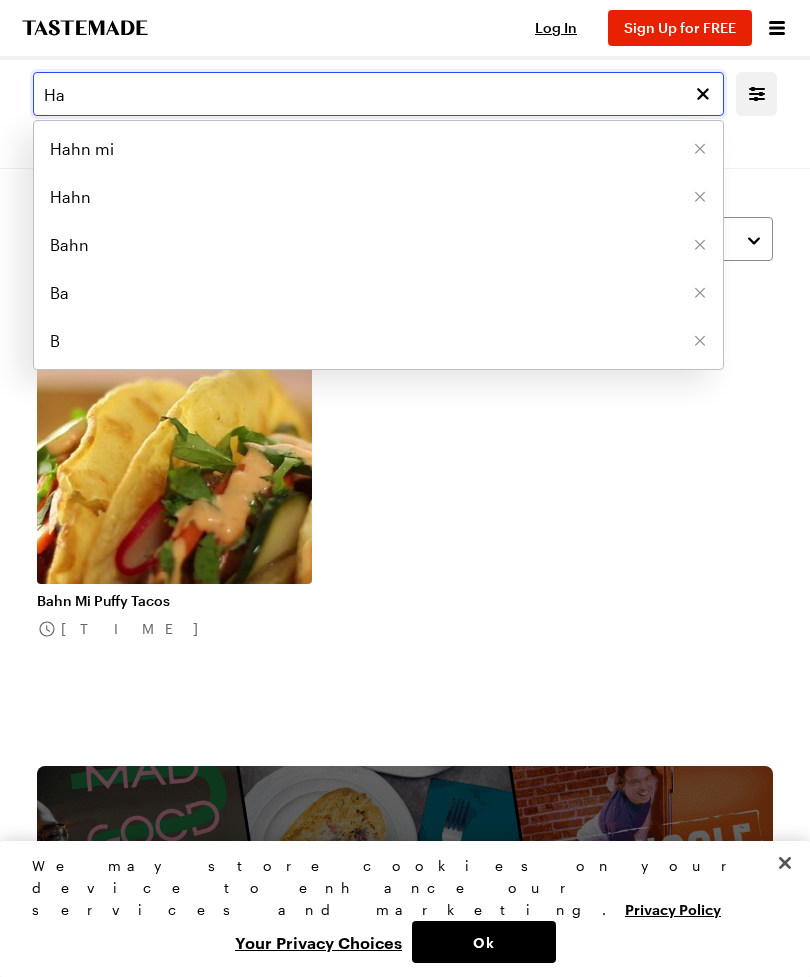 type on "H" 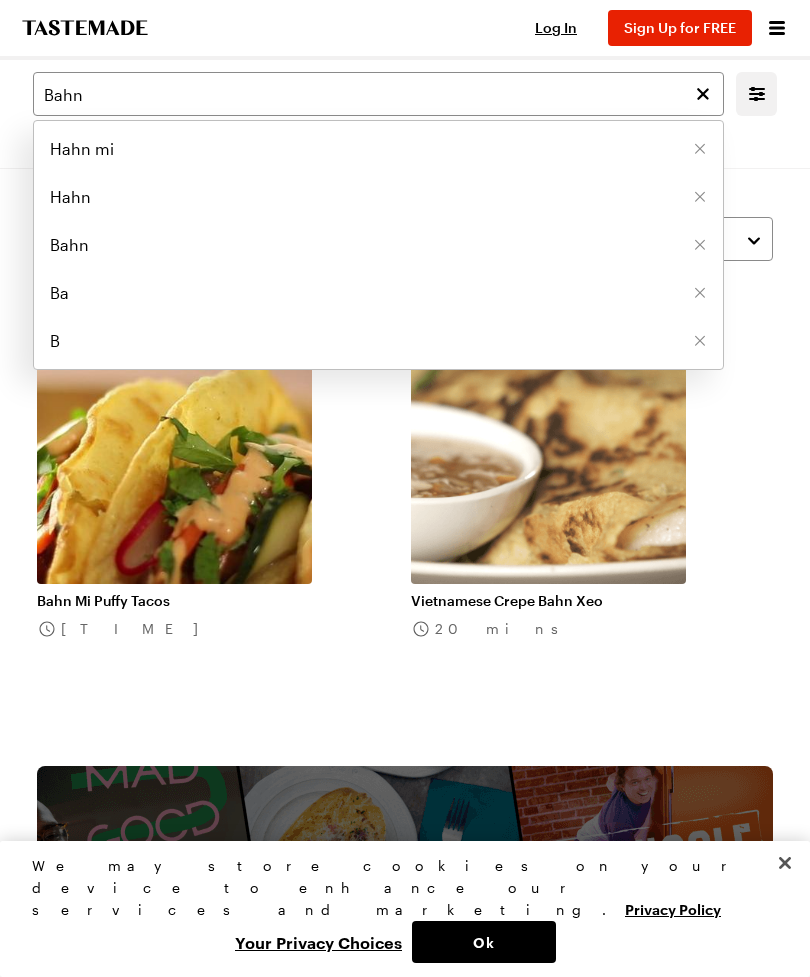 click on "Hahn mi" at bounding box center [82, 149] 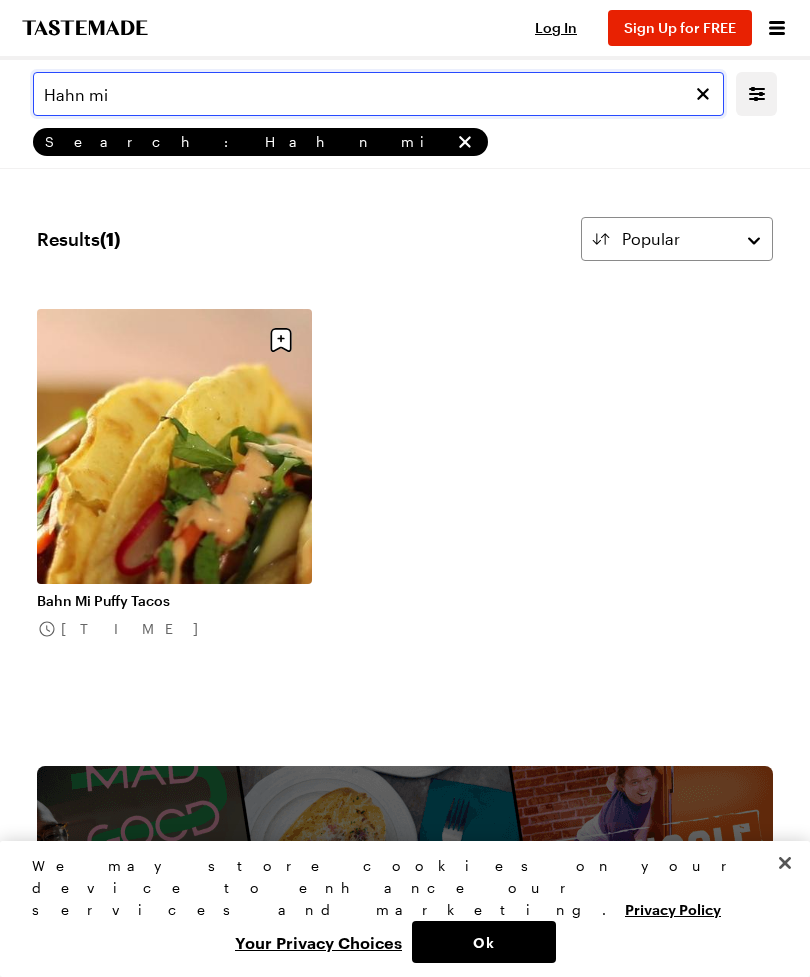 click on "Hahn mi" at bounding box center (378, 94) 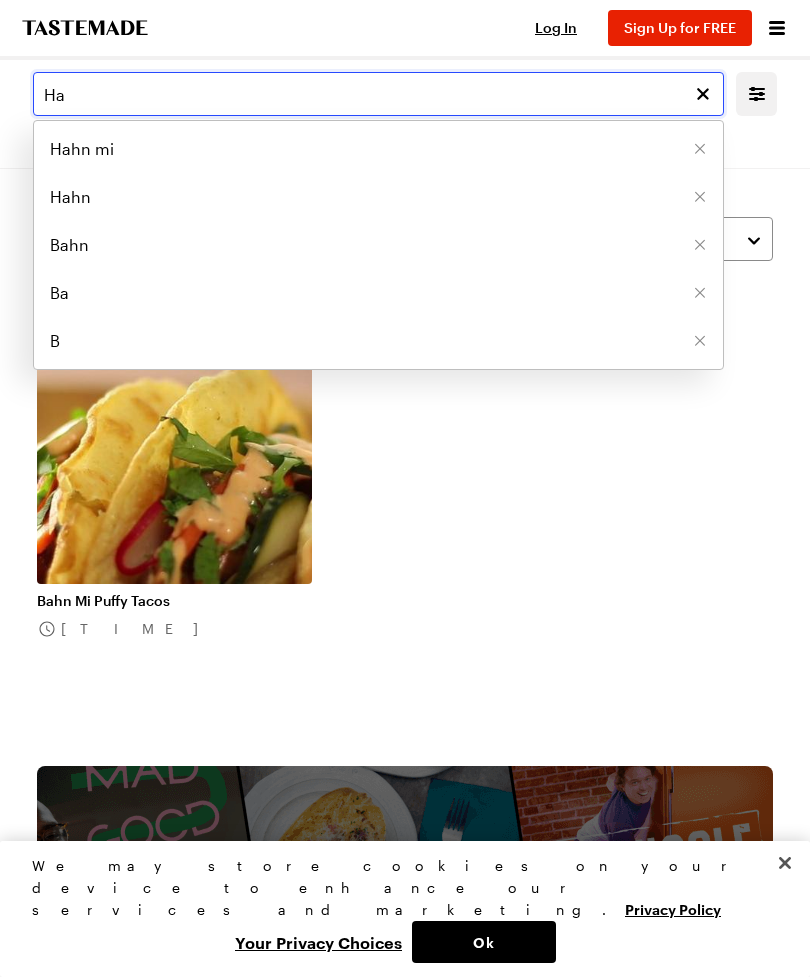 type on "H" 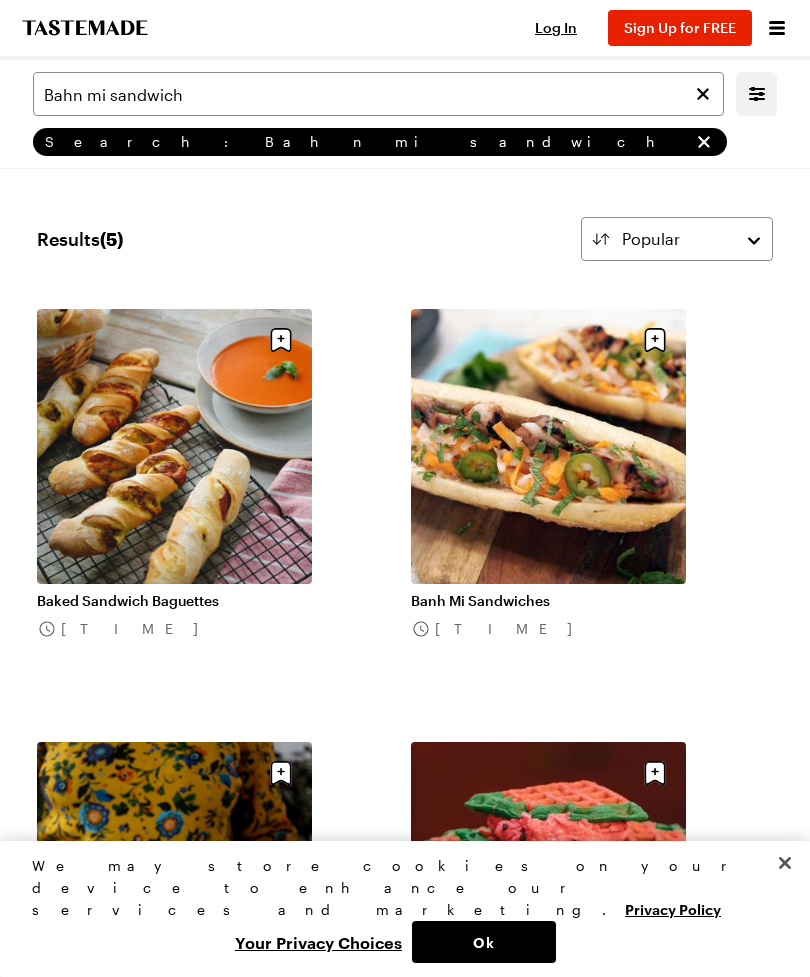 click on "Banh Mi Sandwiches 50 mins" at bounding box center [592, 513] 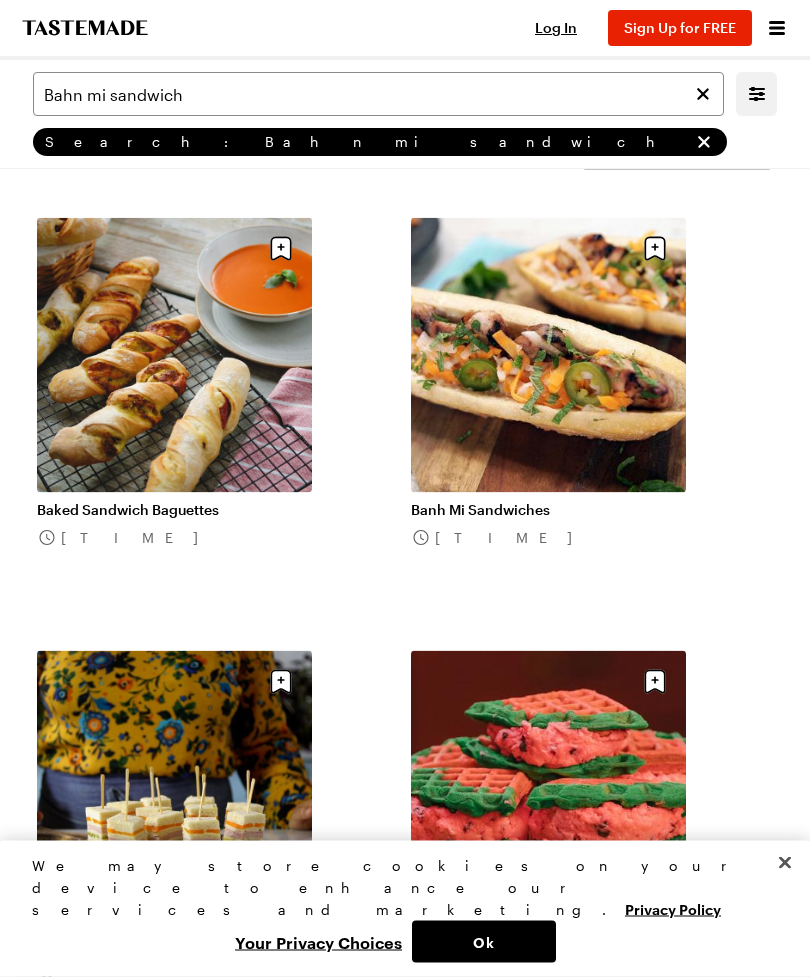 scroll, scrollTop: 0, scrollLeft: 0, axis: both 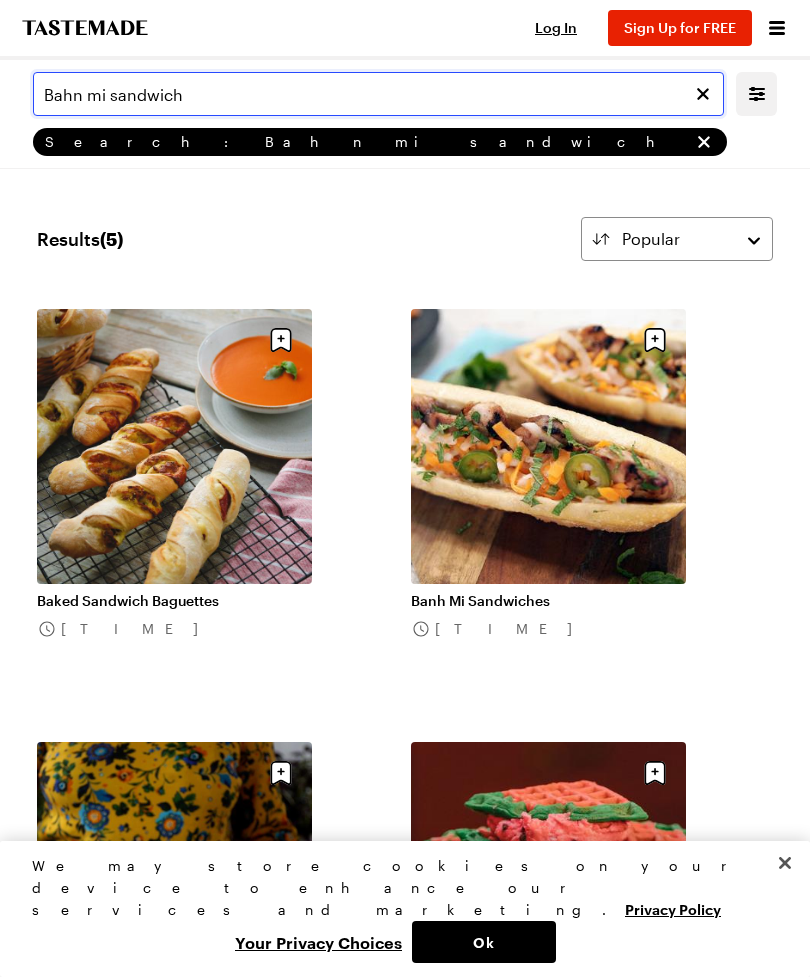 click on "Bahn mi sandwich" at bounding box center (378, 94) 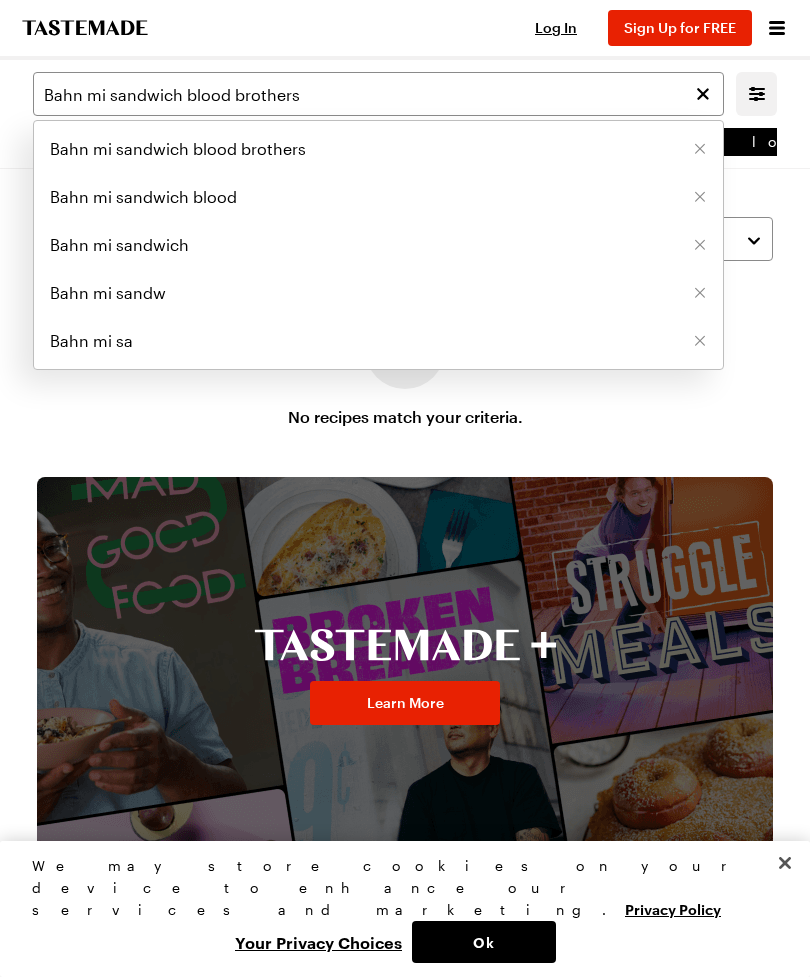 click on "Bahn mi sandwich blood brothers" at bounding box center (178, 149) 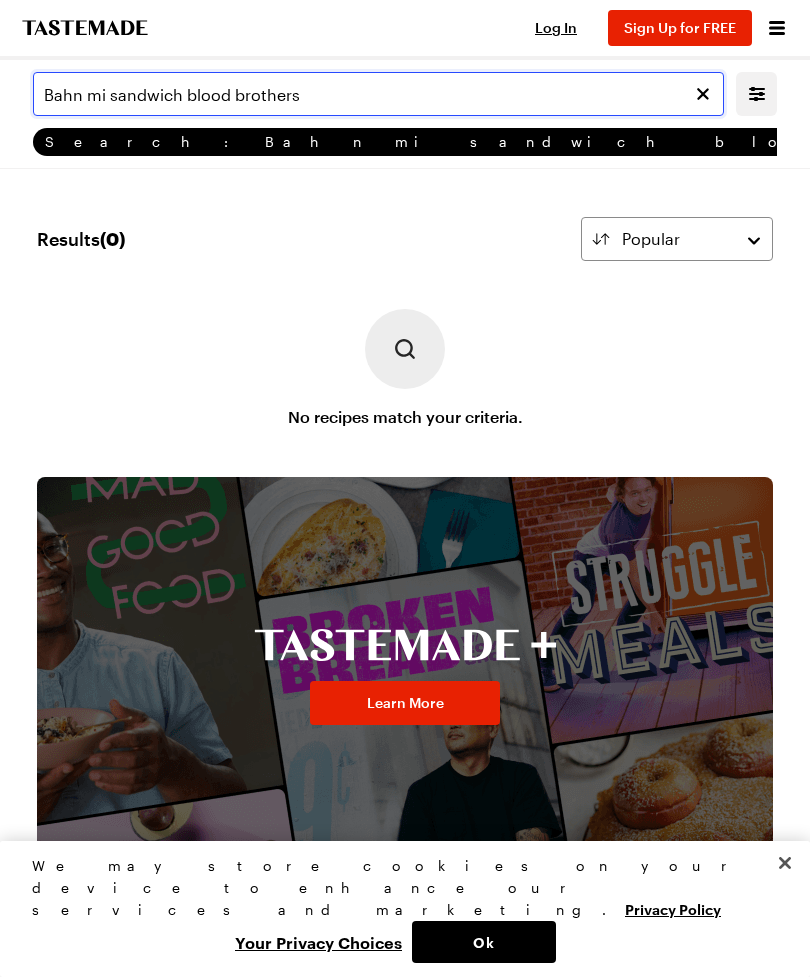 click on "Bahn mi sandwich blood brothers" at bounding box center [378, 94] 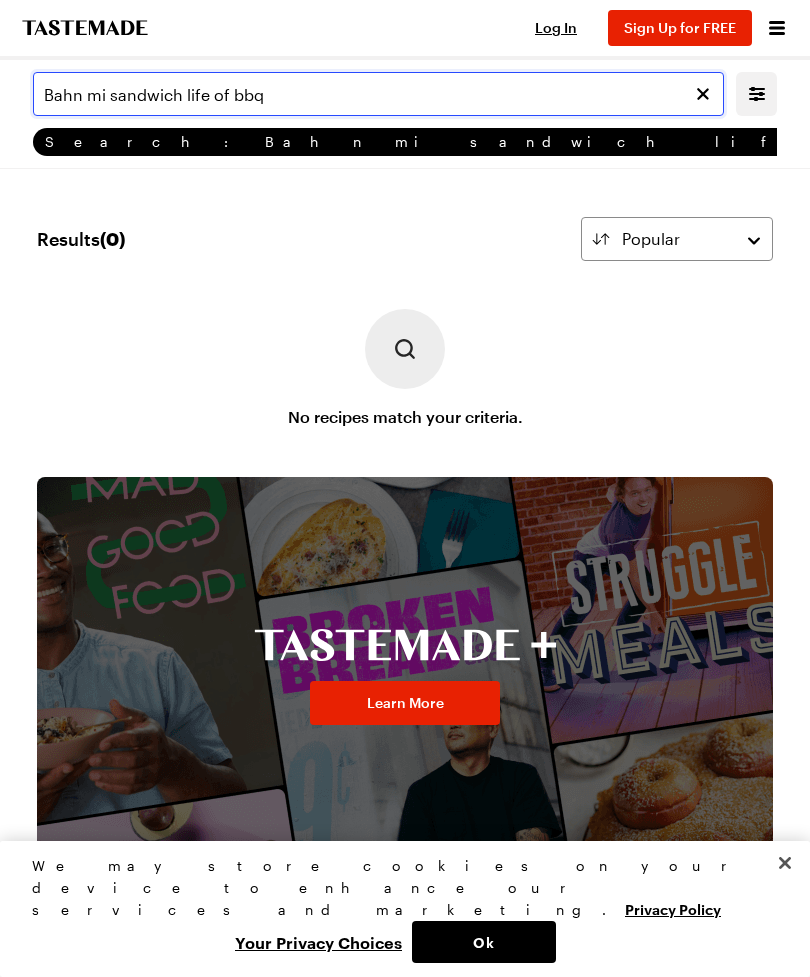 type on "Bahn mi sandwich life of bbq" 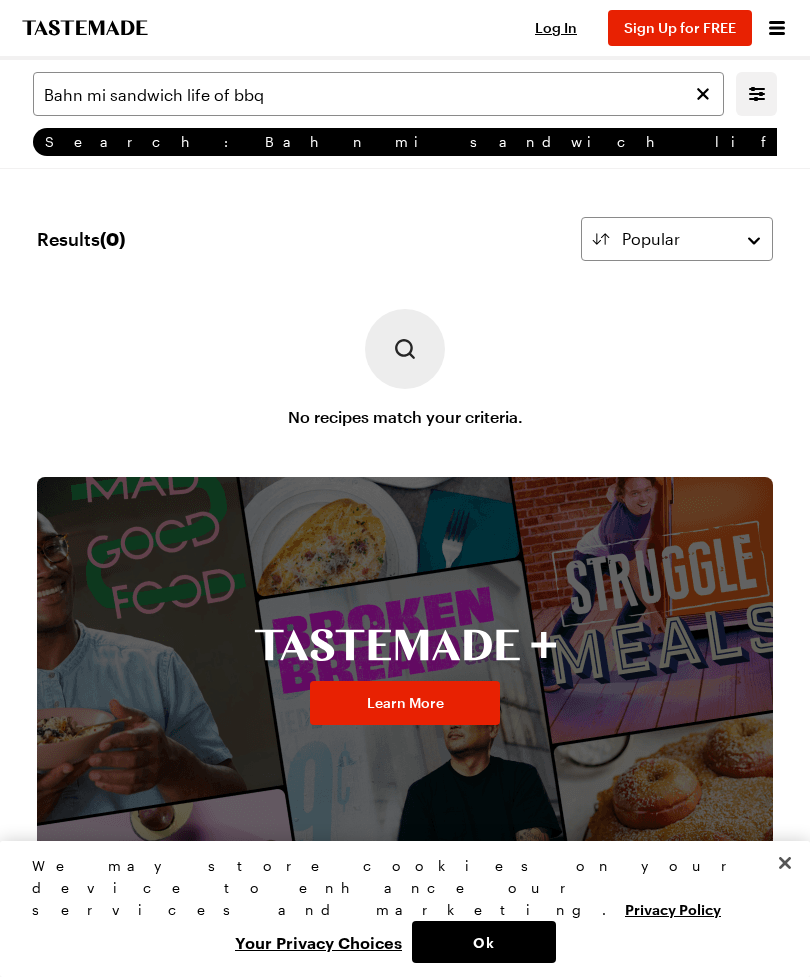 click on "Results  ( 0 ) Popular No recipes match your criteria. Learn More" at bounding box center (405, 579) 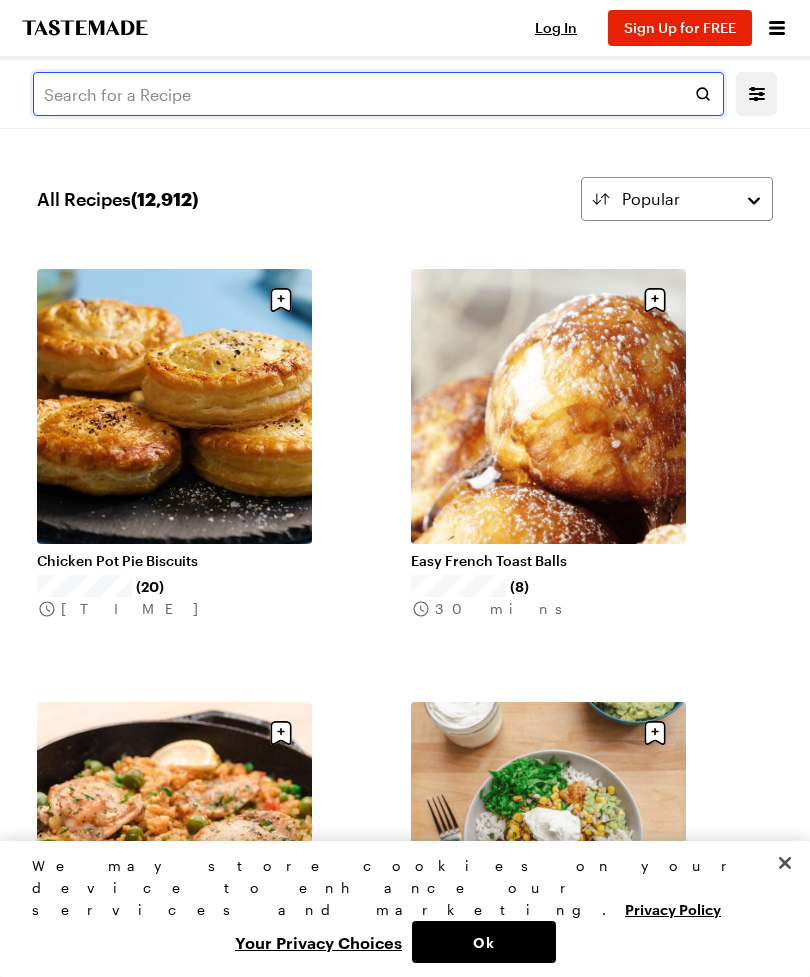 click at bounding box center [378, 94] 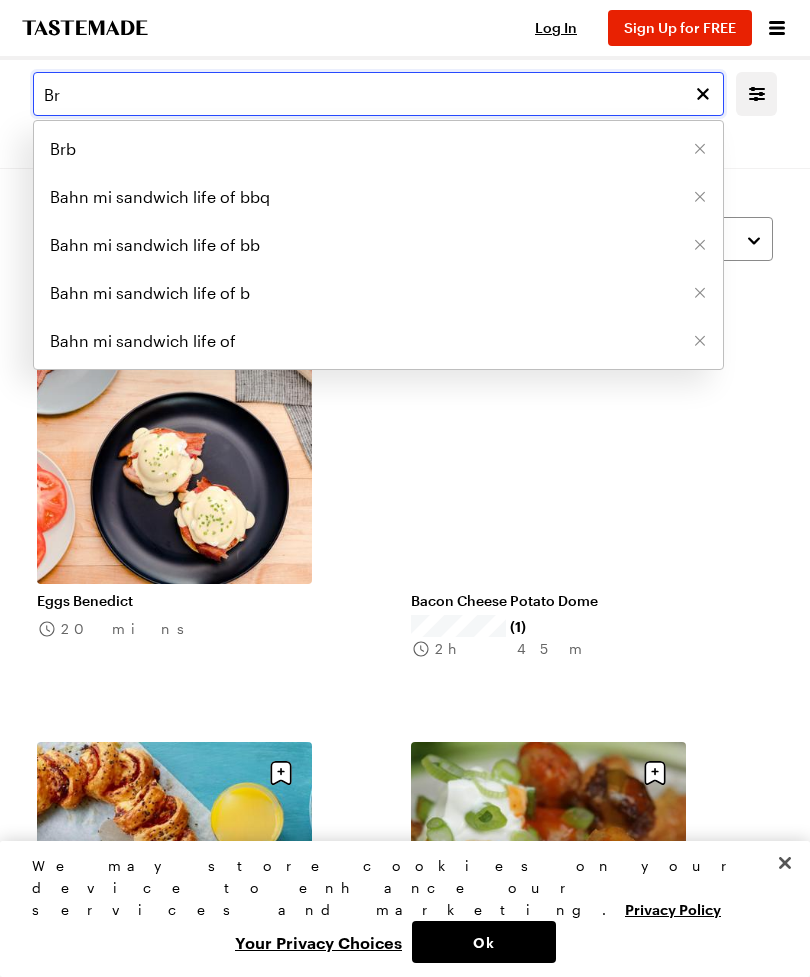 type on "B" 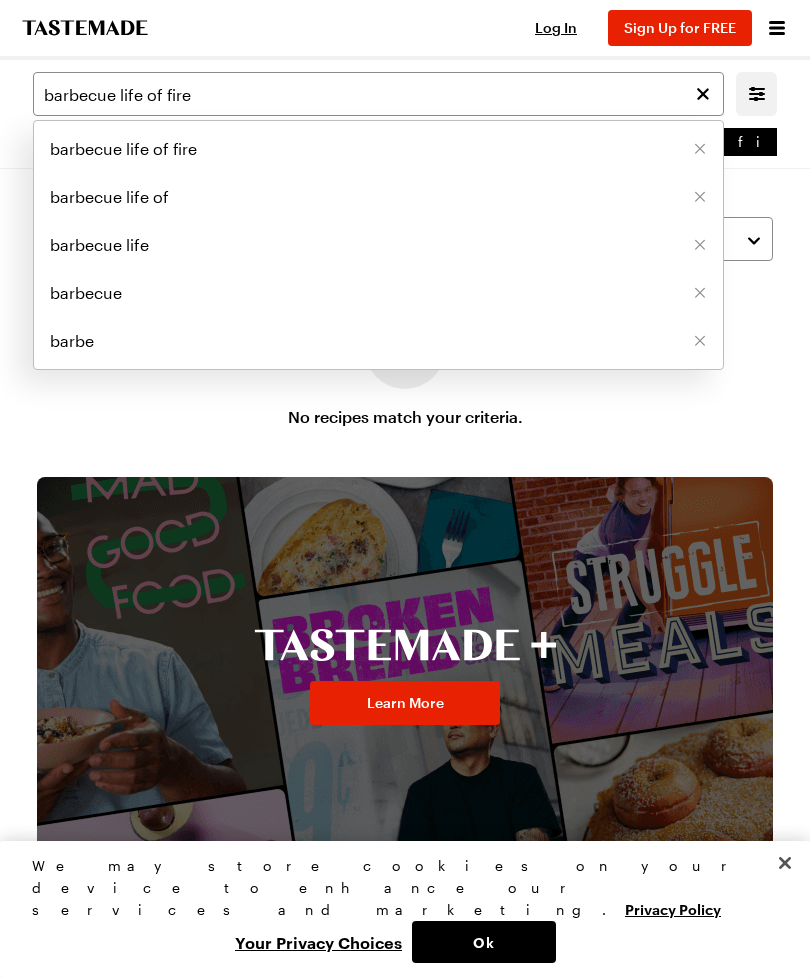 click on "barbecue life of fire" at bounding box center (123, 149) 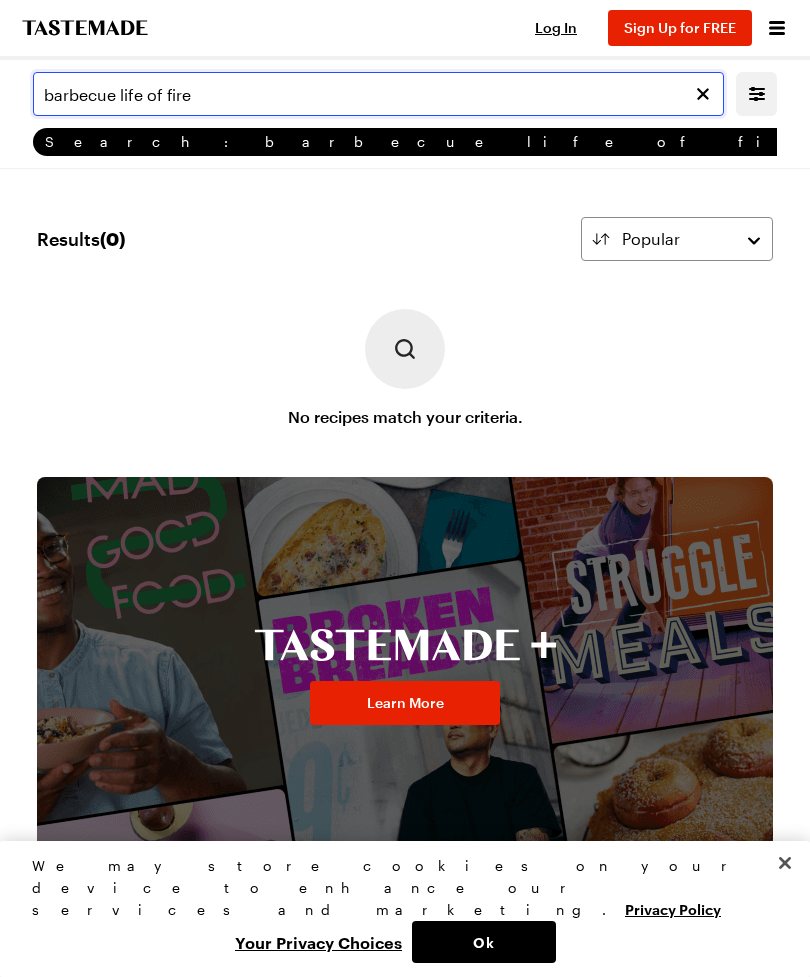 click on "barbecue life of fire" at bounding box center (378, 94) 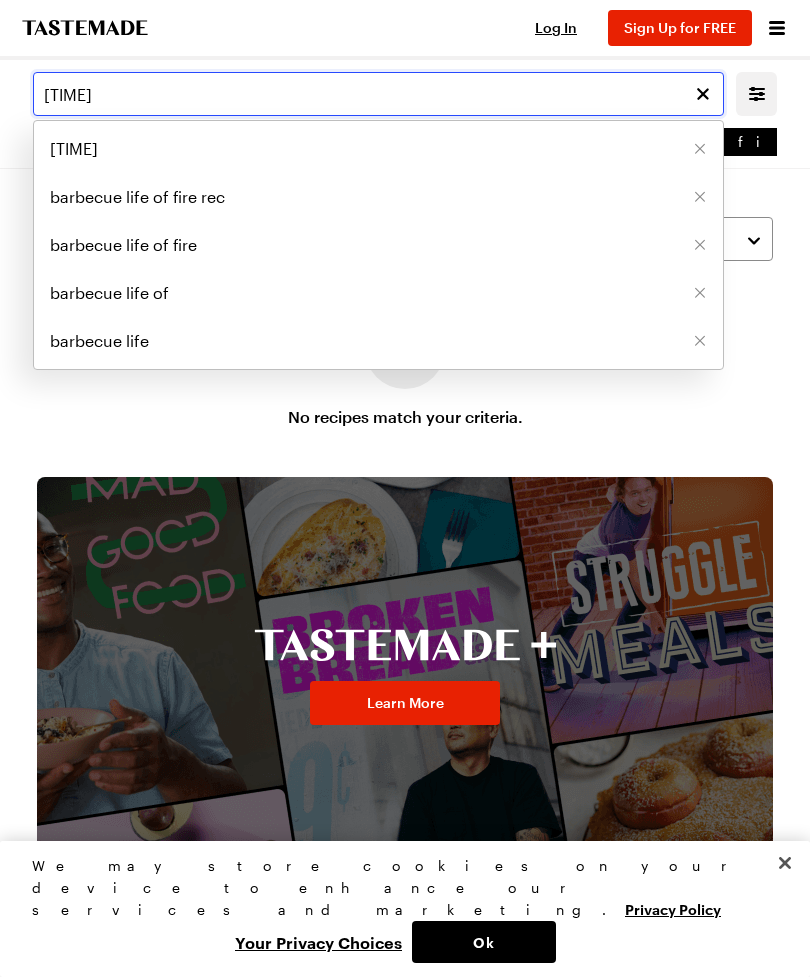type on "[TIME]" 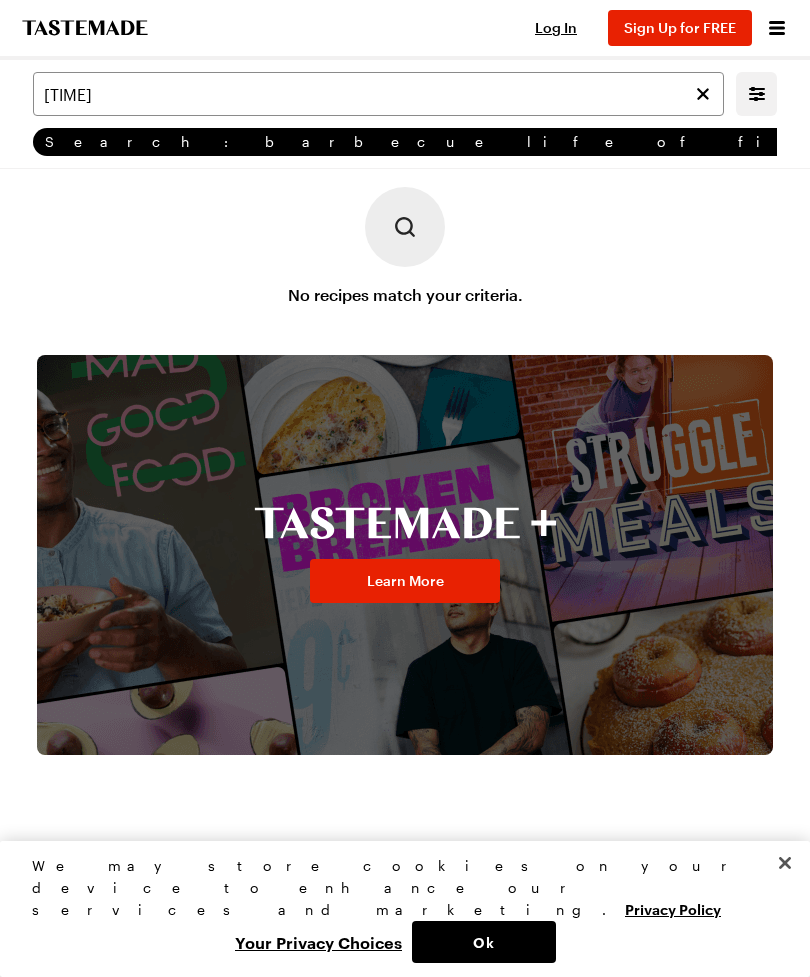 scroll, scrollTop: 0, scrollLeft: 0, axis: both 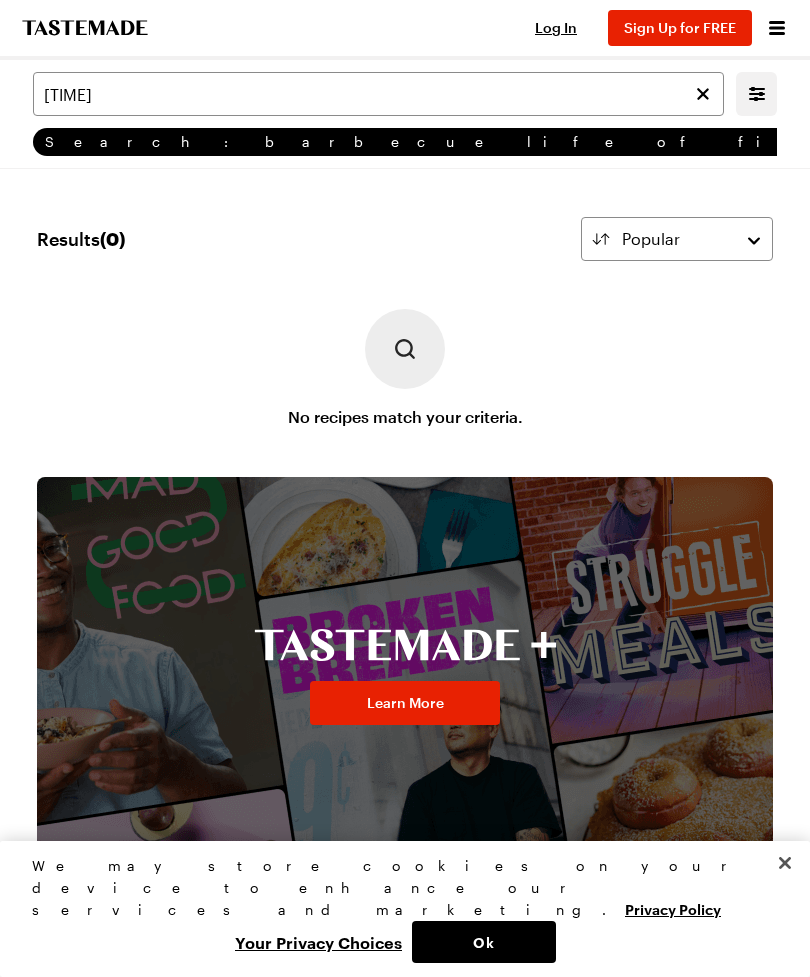 click 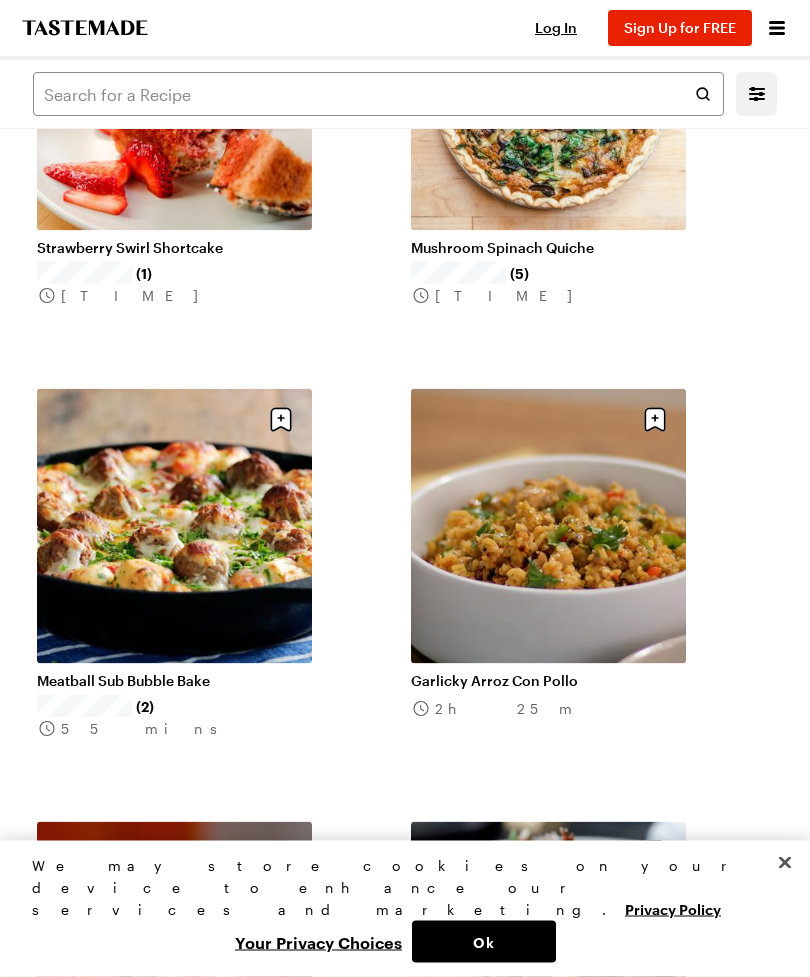 scroll, scrollTop: 18947, scrollLeft: 0, axis: vertical 